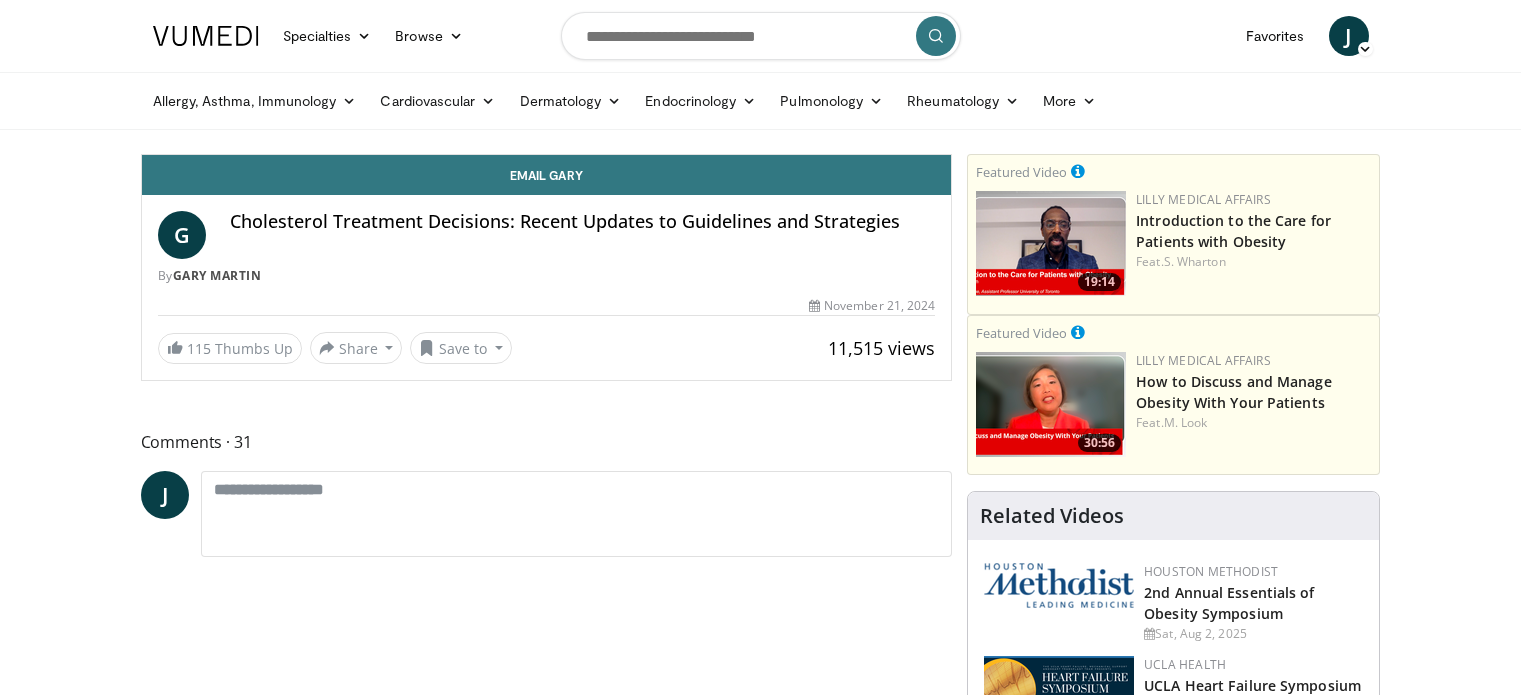 scroll, scrollTop: 0, scrollLeft: 0, axis: both 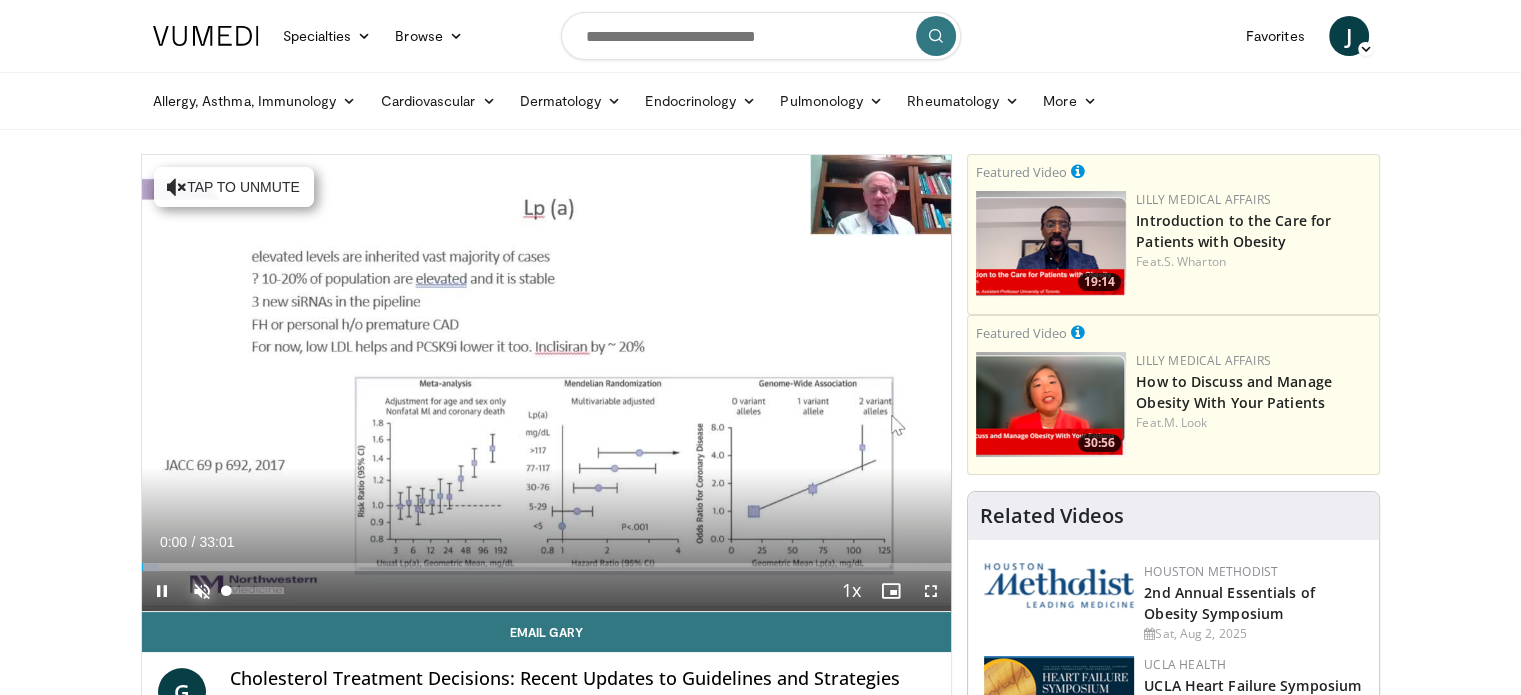 click at bounding box center [202, 591] 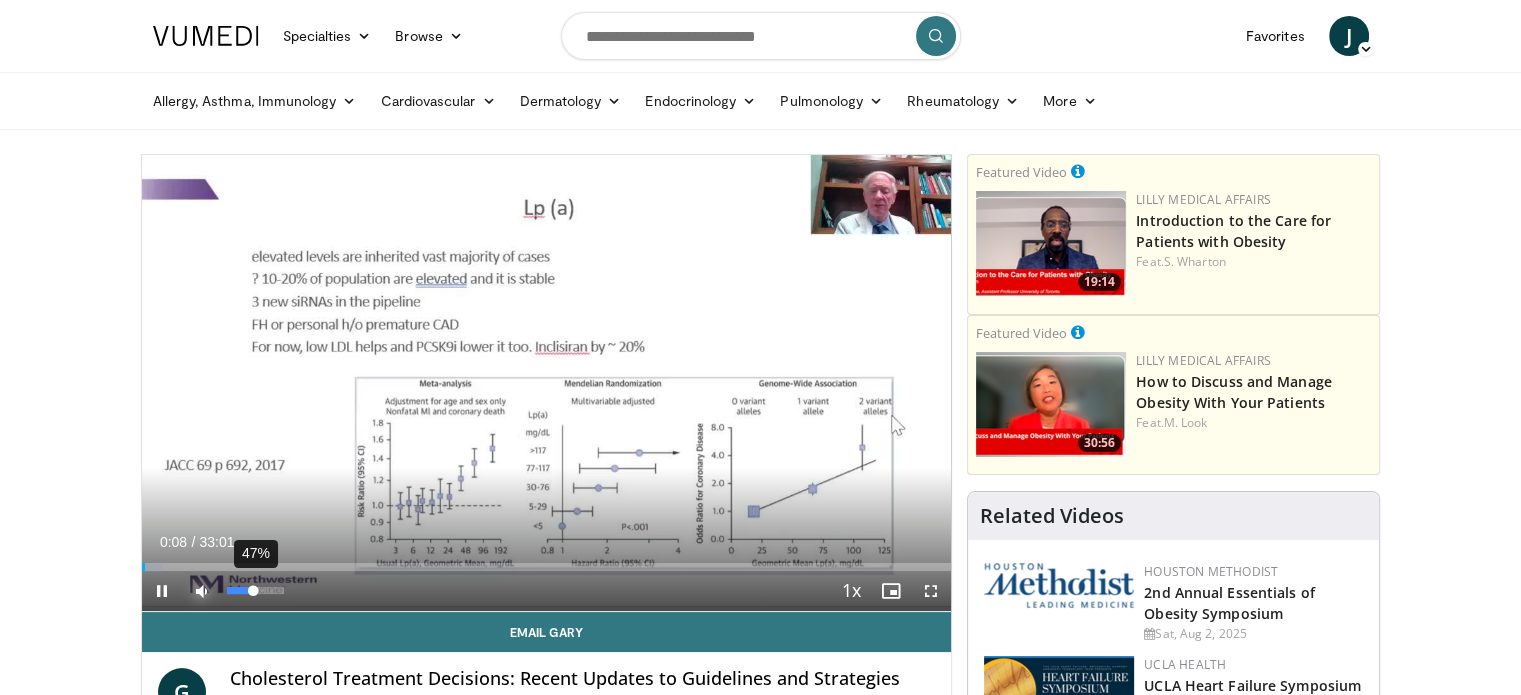 click on "47%" at bounding box center [255, 590] 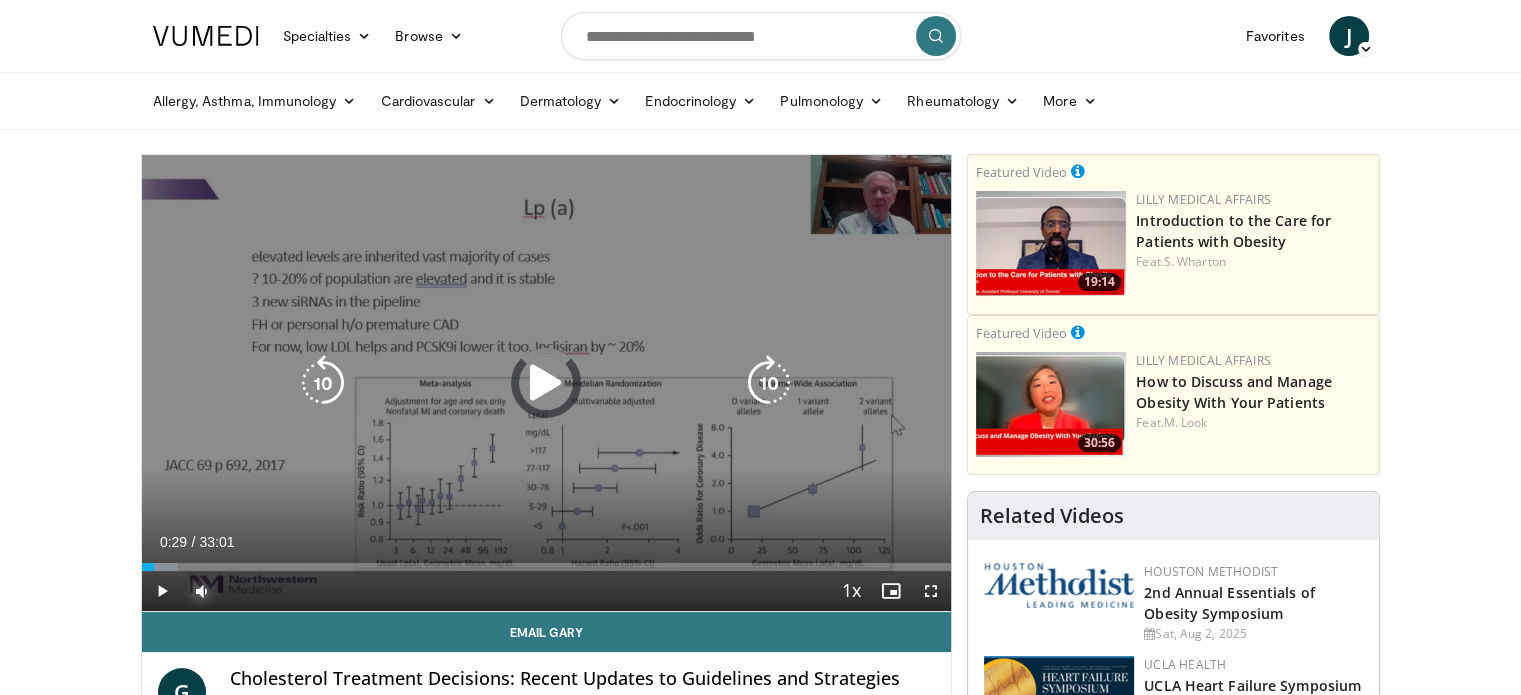 click at bounding box center (160, 567) 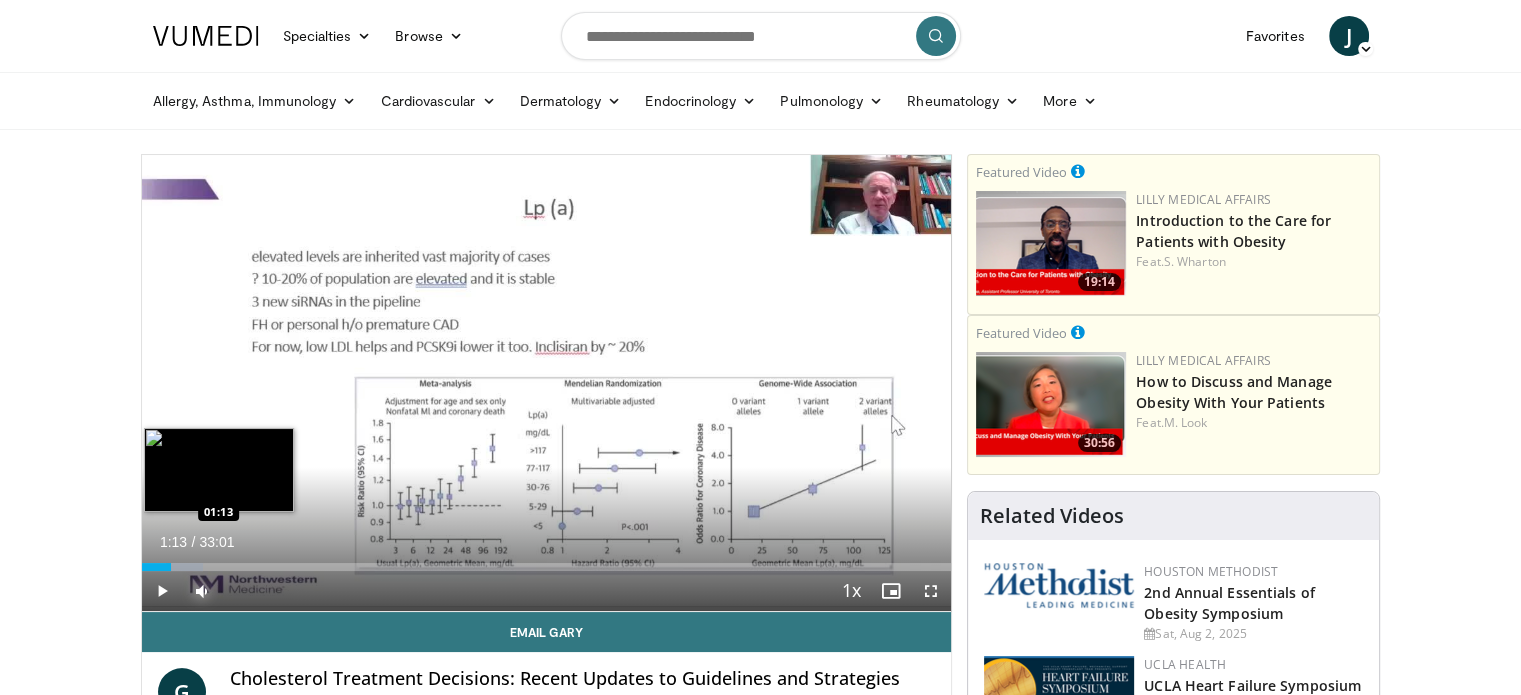 click on "Loaded :  7.57% 01:29 01:13" at bounding box center [547, 567] 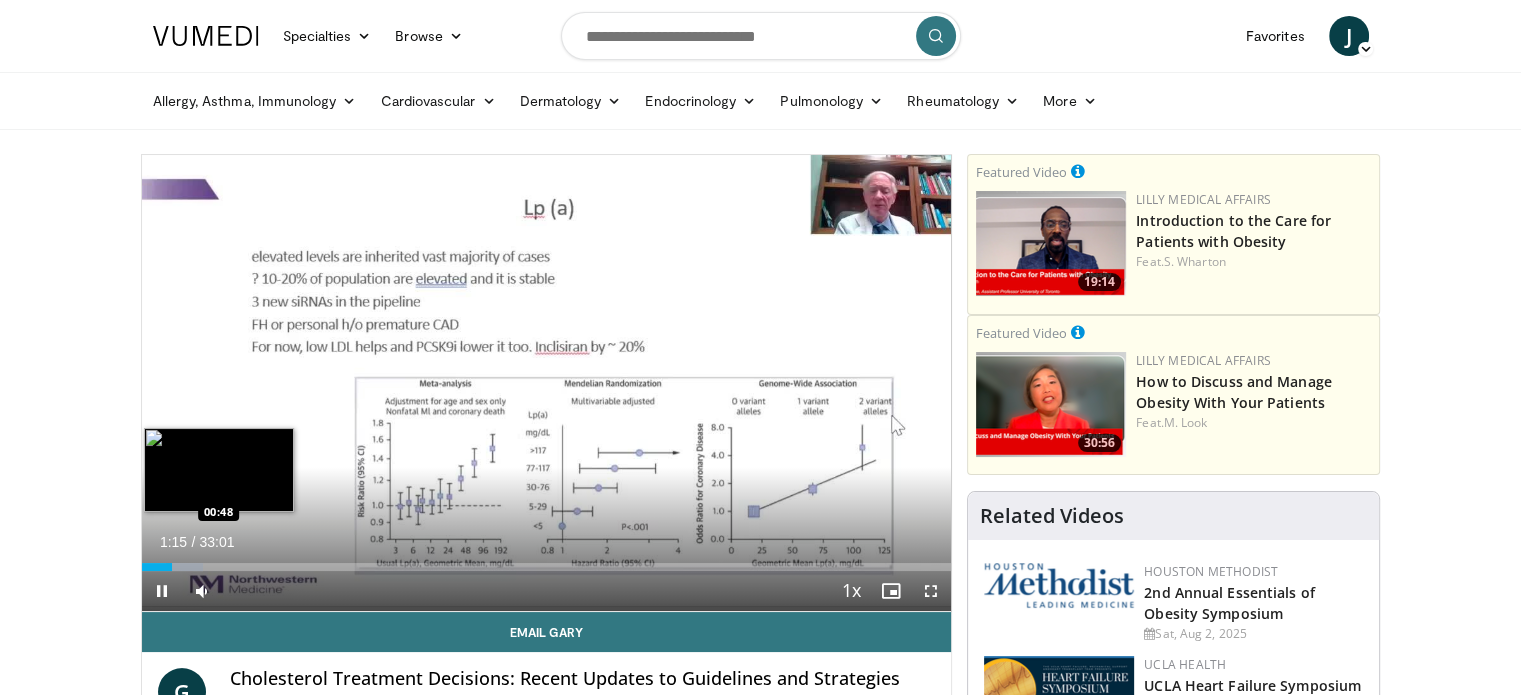 click on "**********" at bounding box center (547, 383) 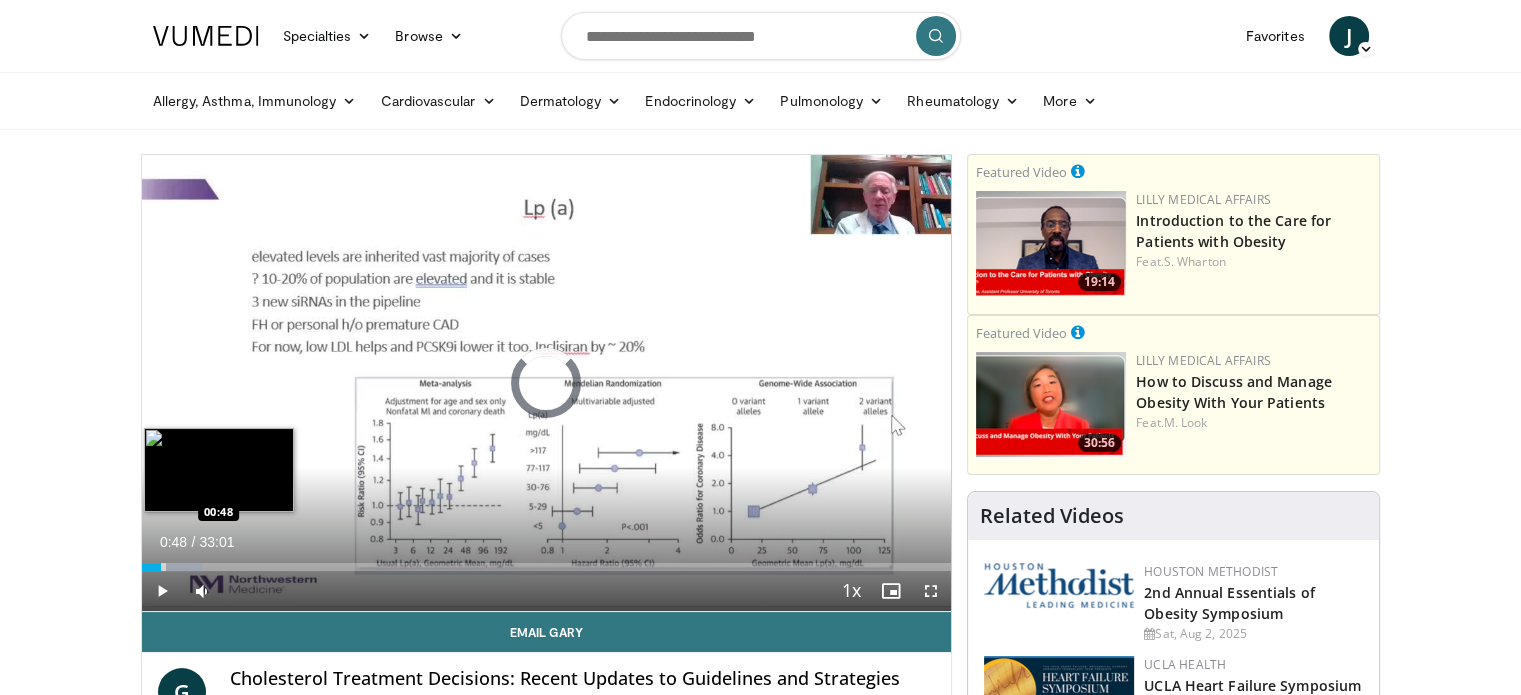 click on "Loaded :  7.57% 00:48 00:48" at bounding box center [547, 567] 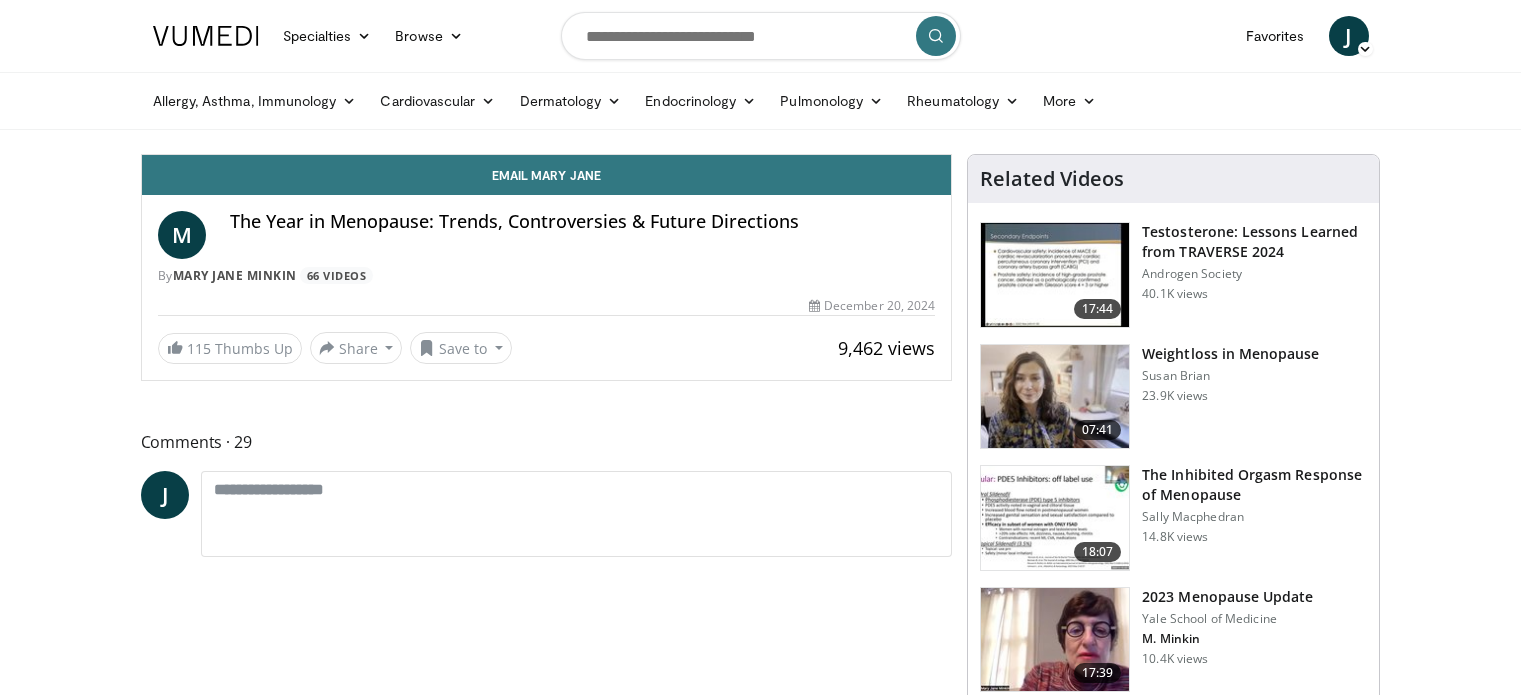 scroll, scrollTop: 0, scrollLeft: 0, axis: both 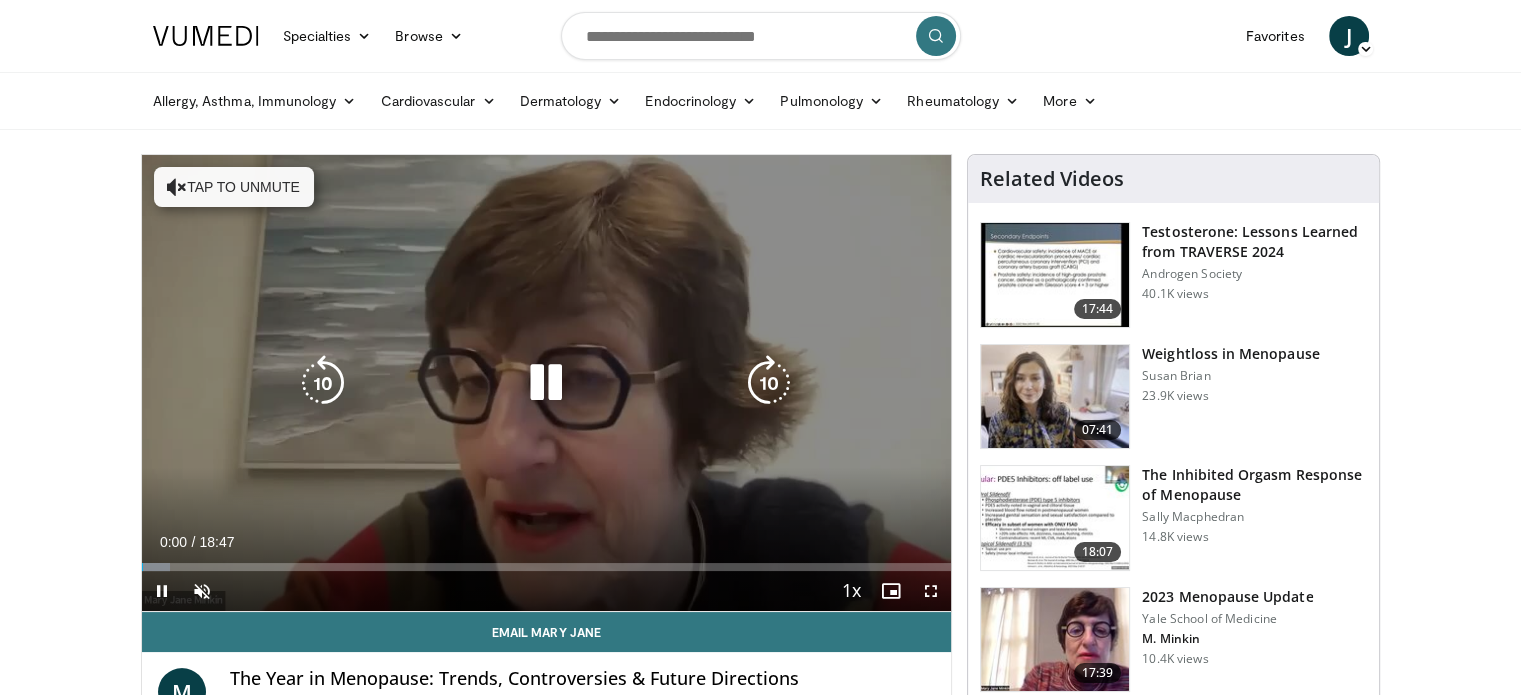 click at bounding box center (546, 383) 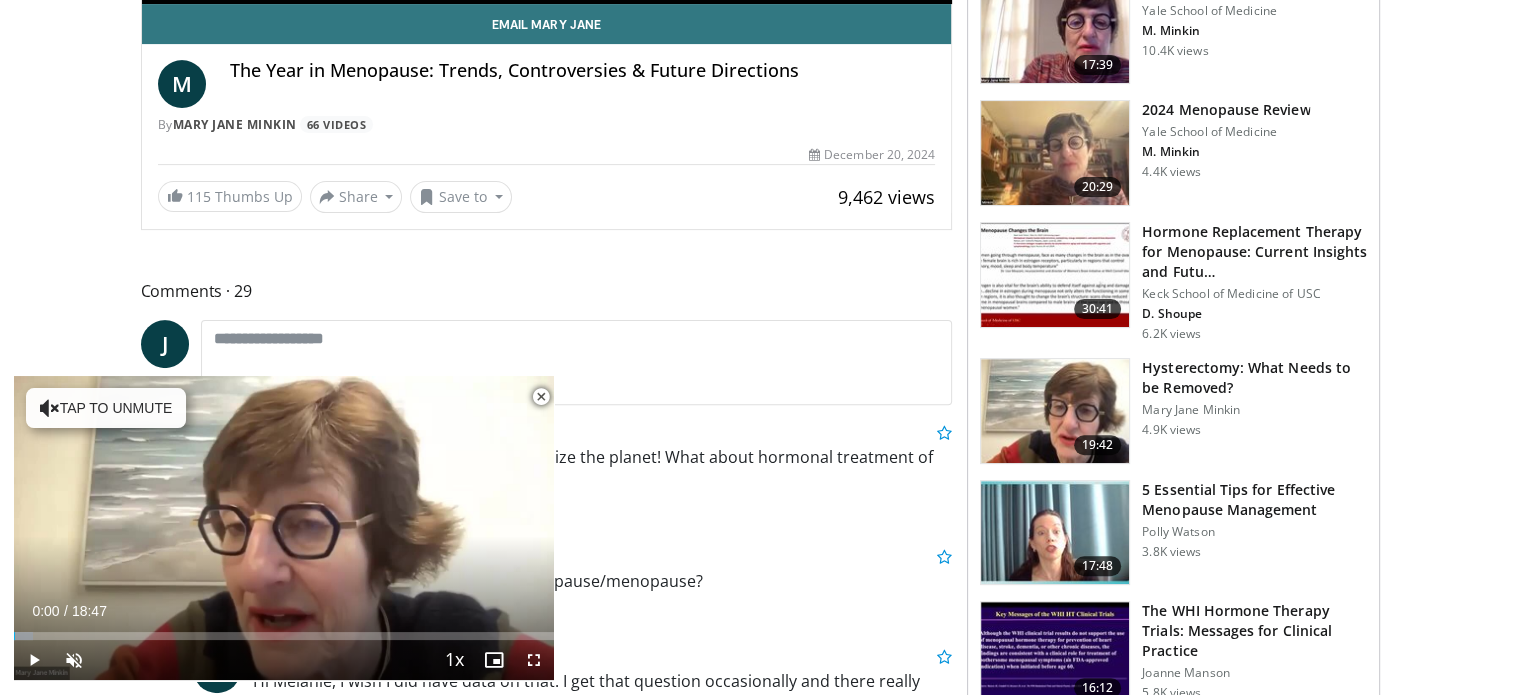 scroll, scrollTop: 609, scrollLeft: 0, axis: vertical 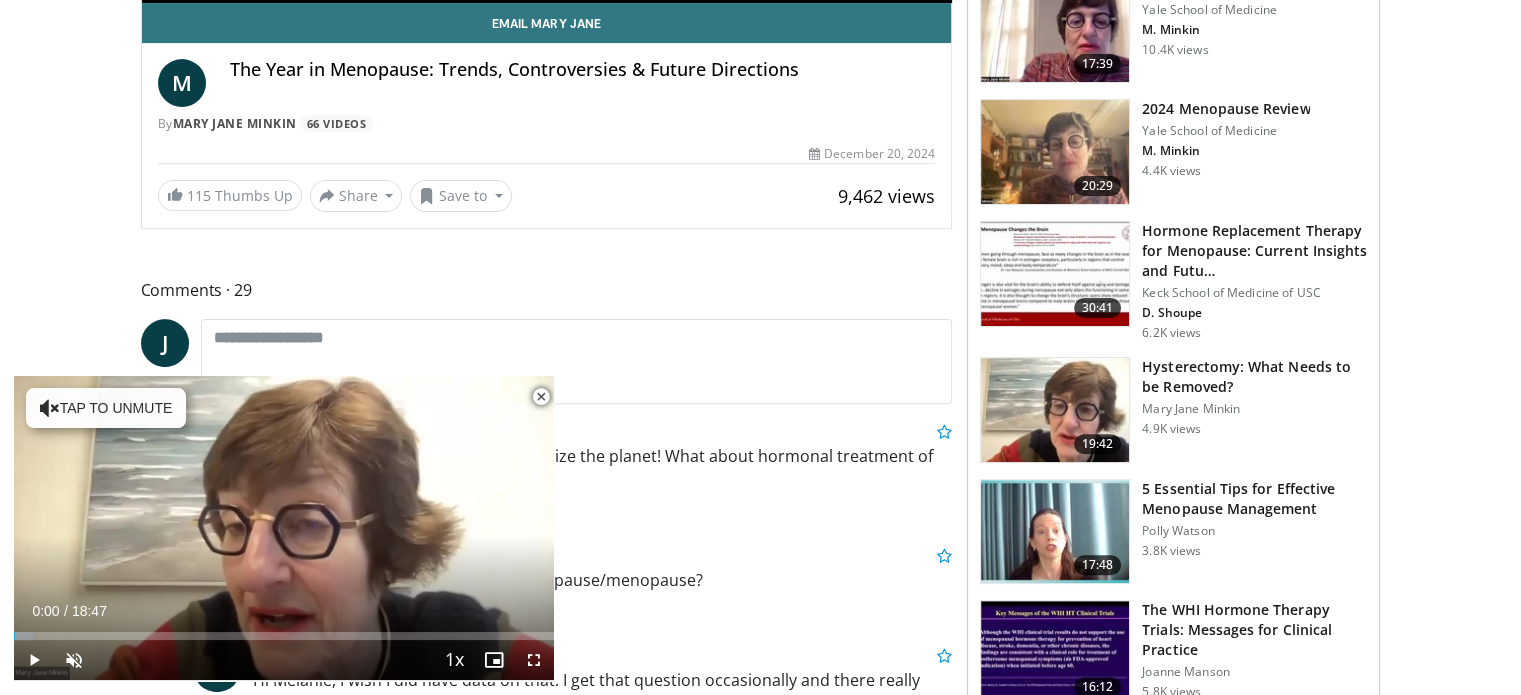 click on "Hormone Replacement Therapy for Menopause: Current Insights and Futu…" at bounding box center (1254, 251) 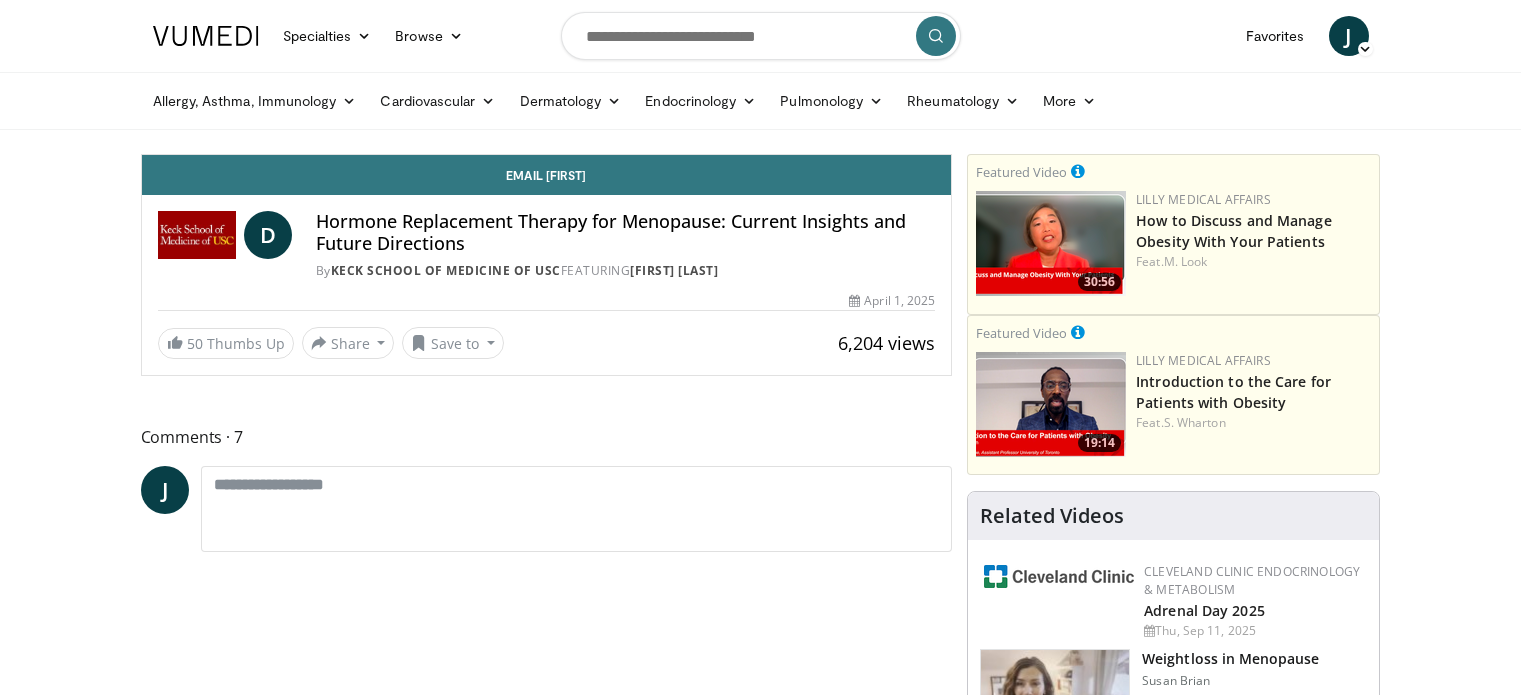 scroll, scrollTop: 0, scrollLeft: 0, axis: both 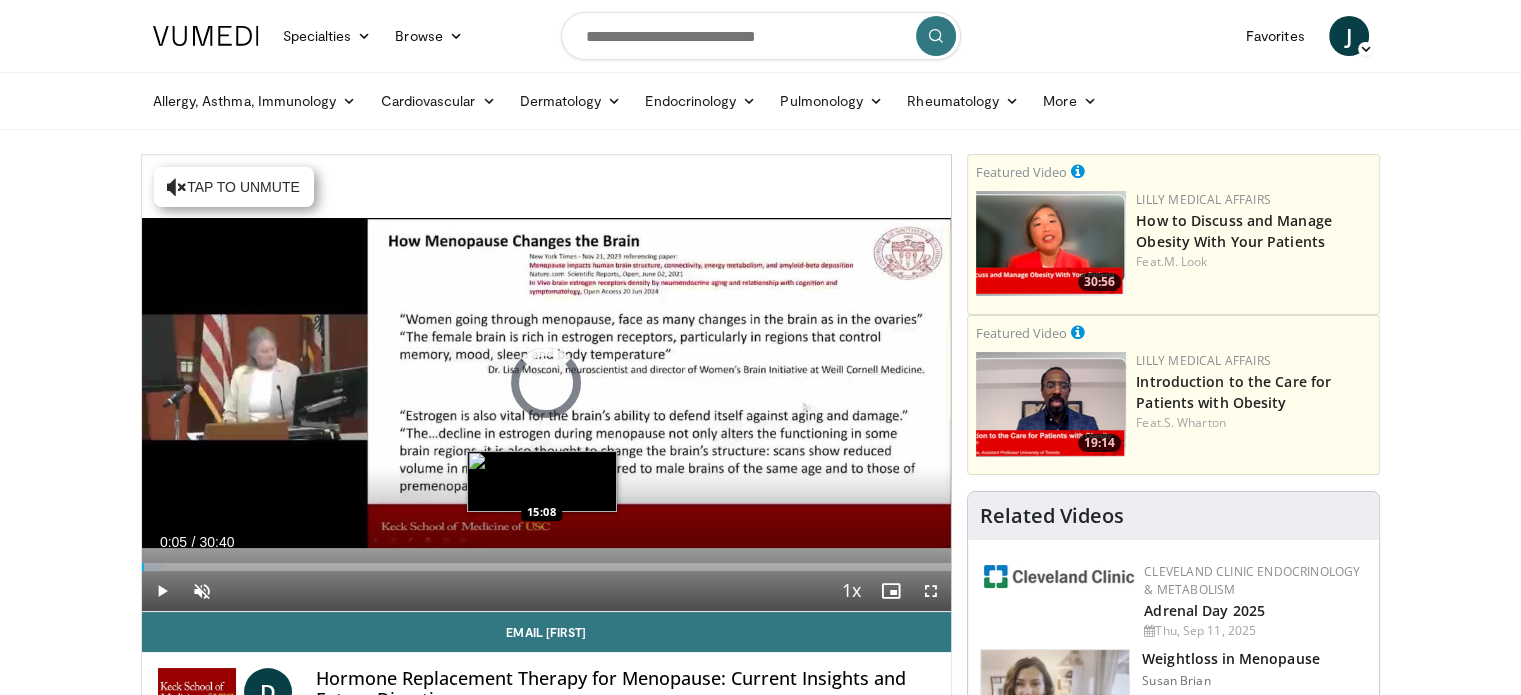 click on "Loaded :  2.68% 00:05 15:08" at bounding box center [547, 561] 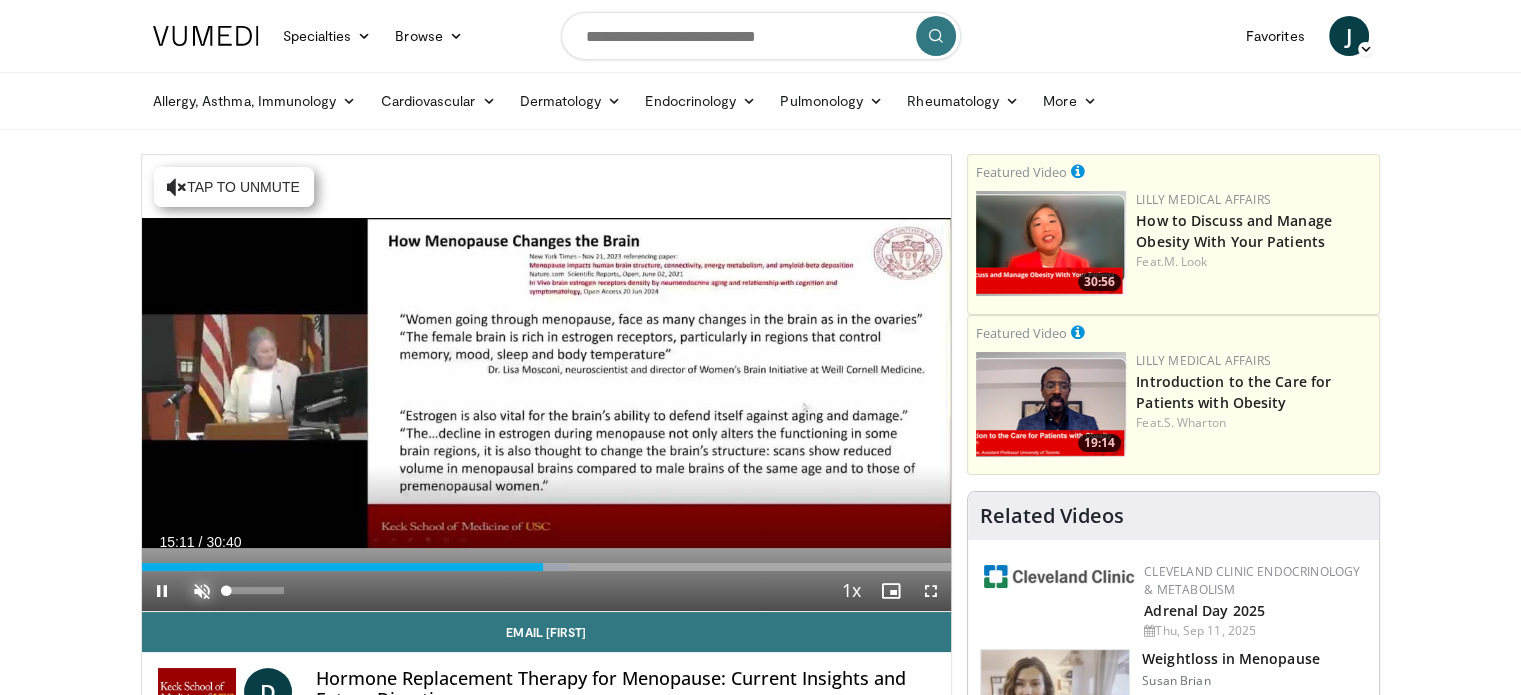 click at bounding box center (202, 591) 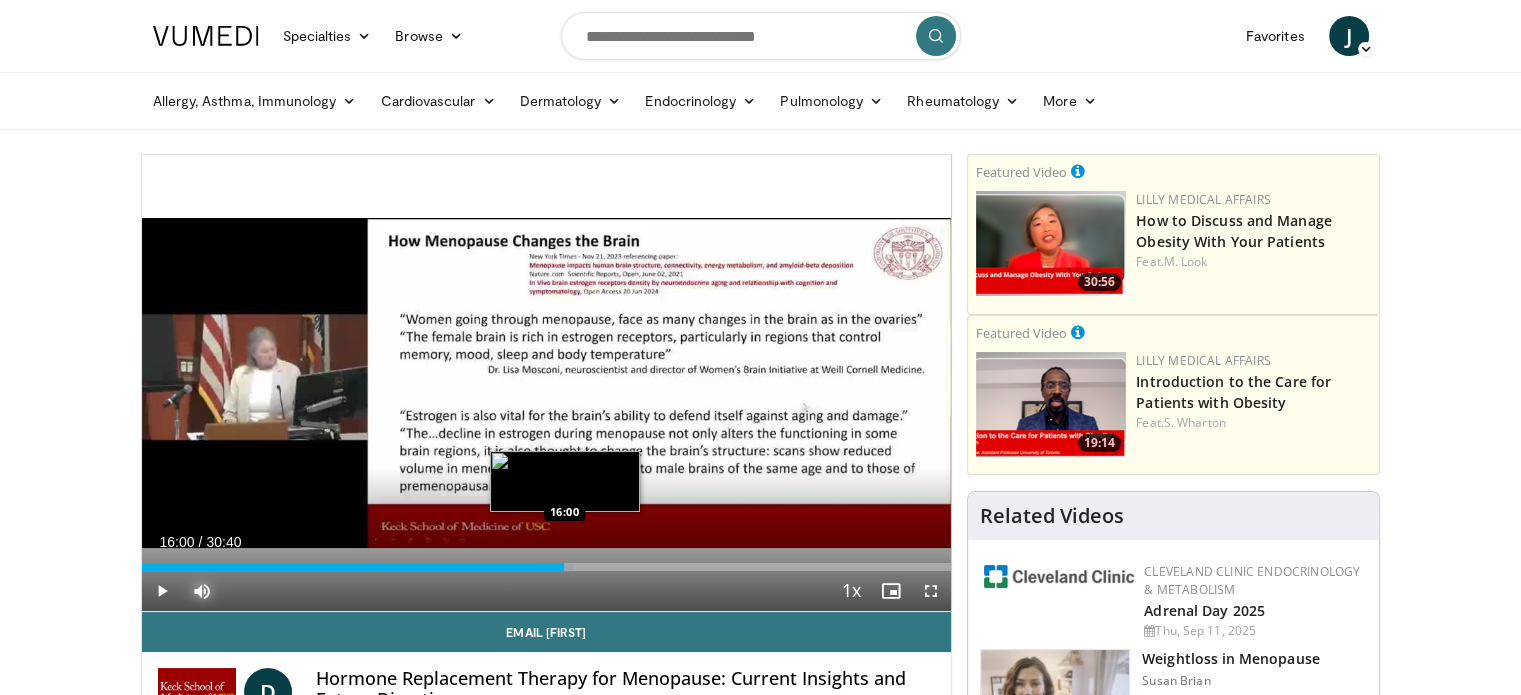 click on "Loaded :  53.36% 16:00 16:00" at bounding box center [547, 561] 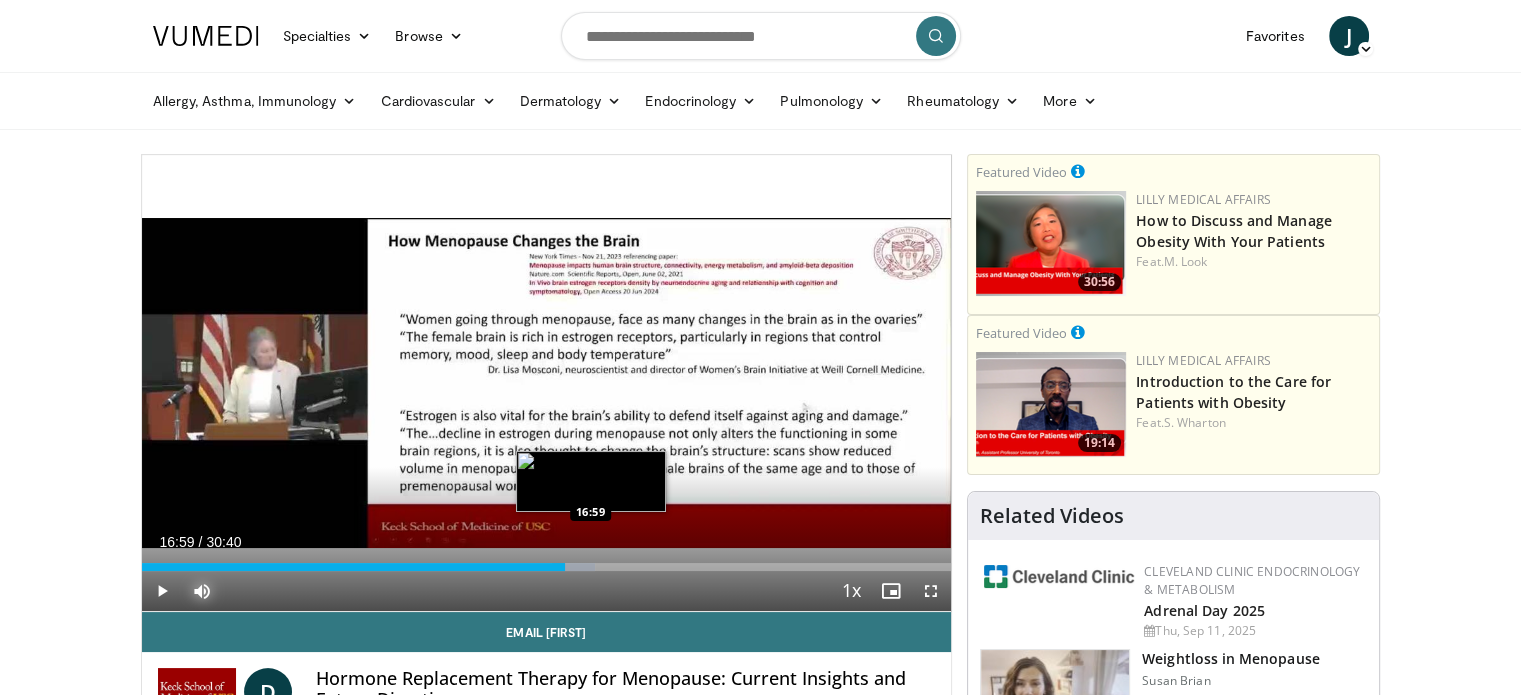 click at bounding box center (573, 567) 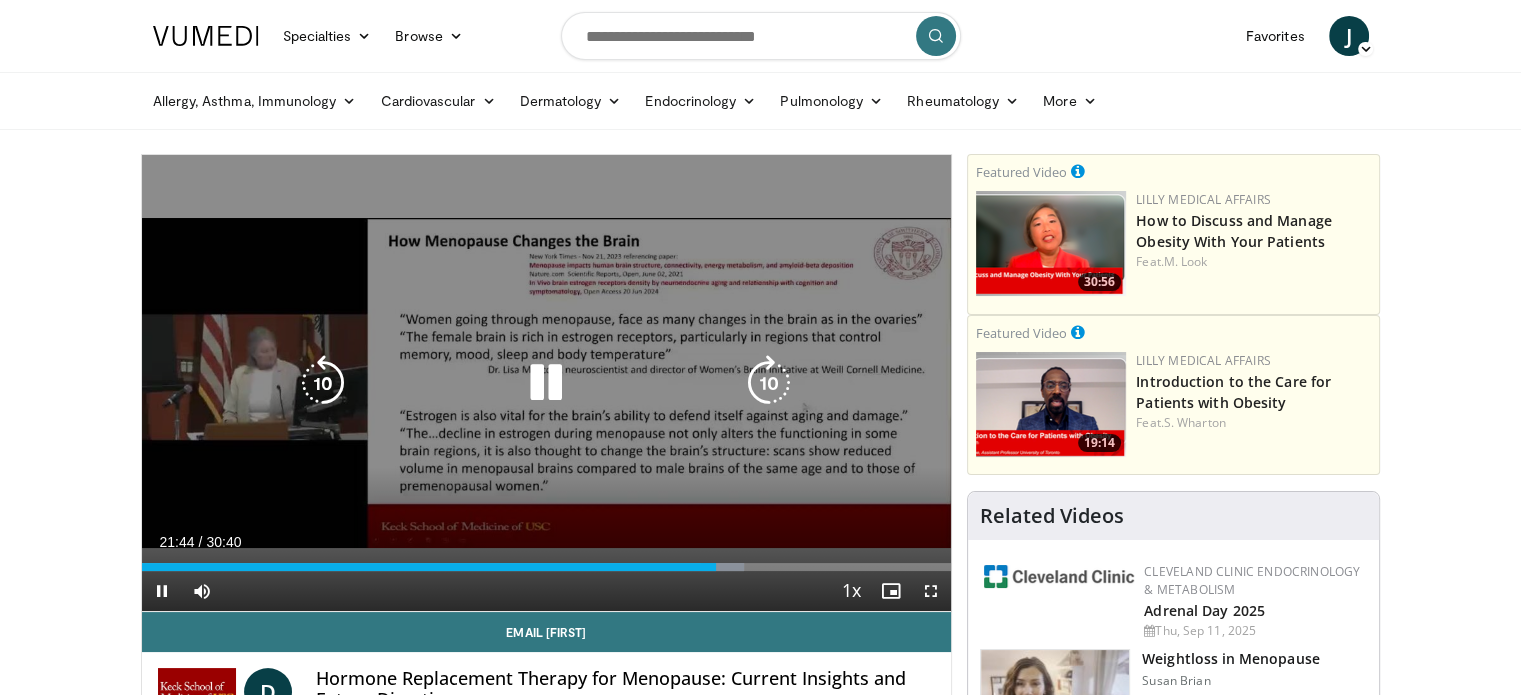 click on "10 seconds
Tap to unmute" at bounding box center [547, 383] 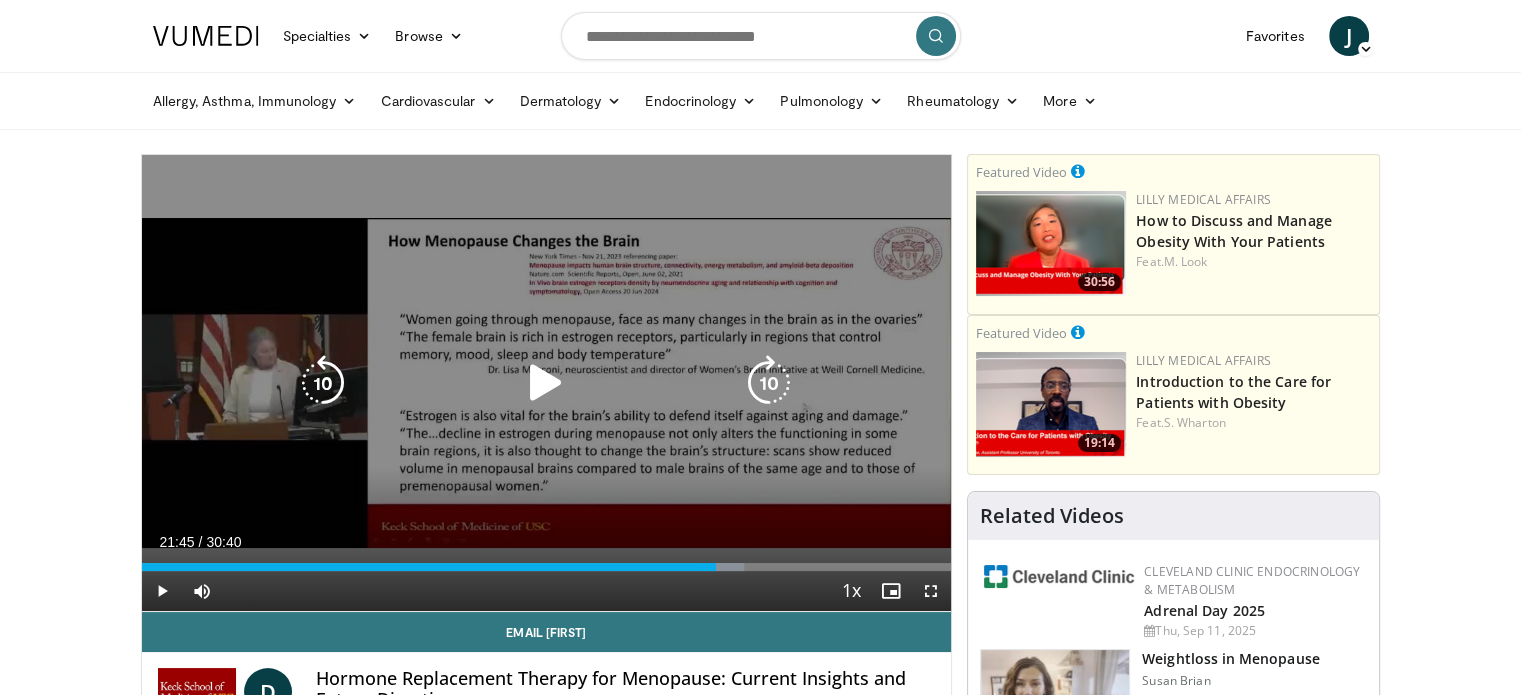 click at bounding box center (546, 383) 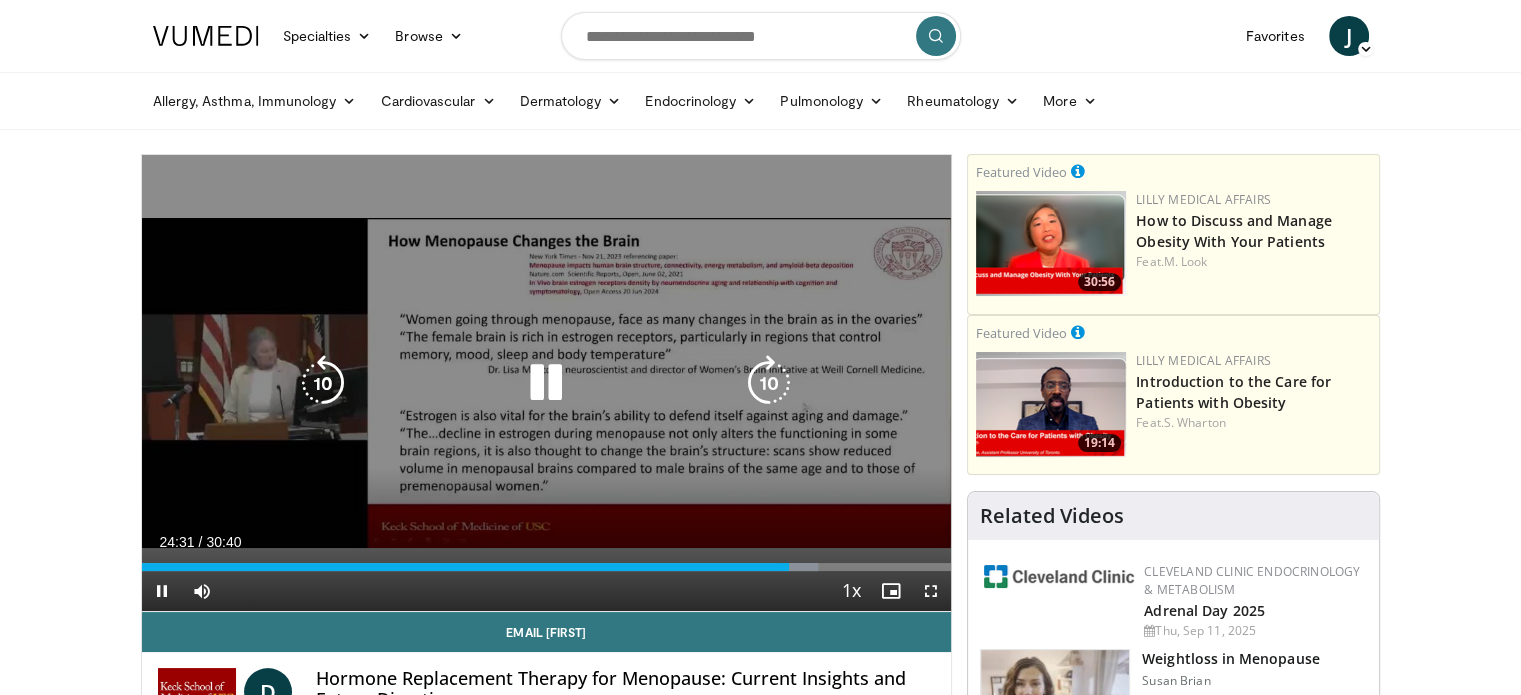 click on "10 seconds
Tap to unmute" at bounding box center [547, 383] 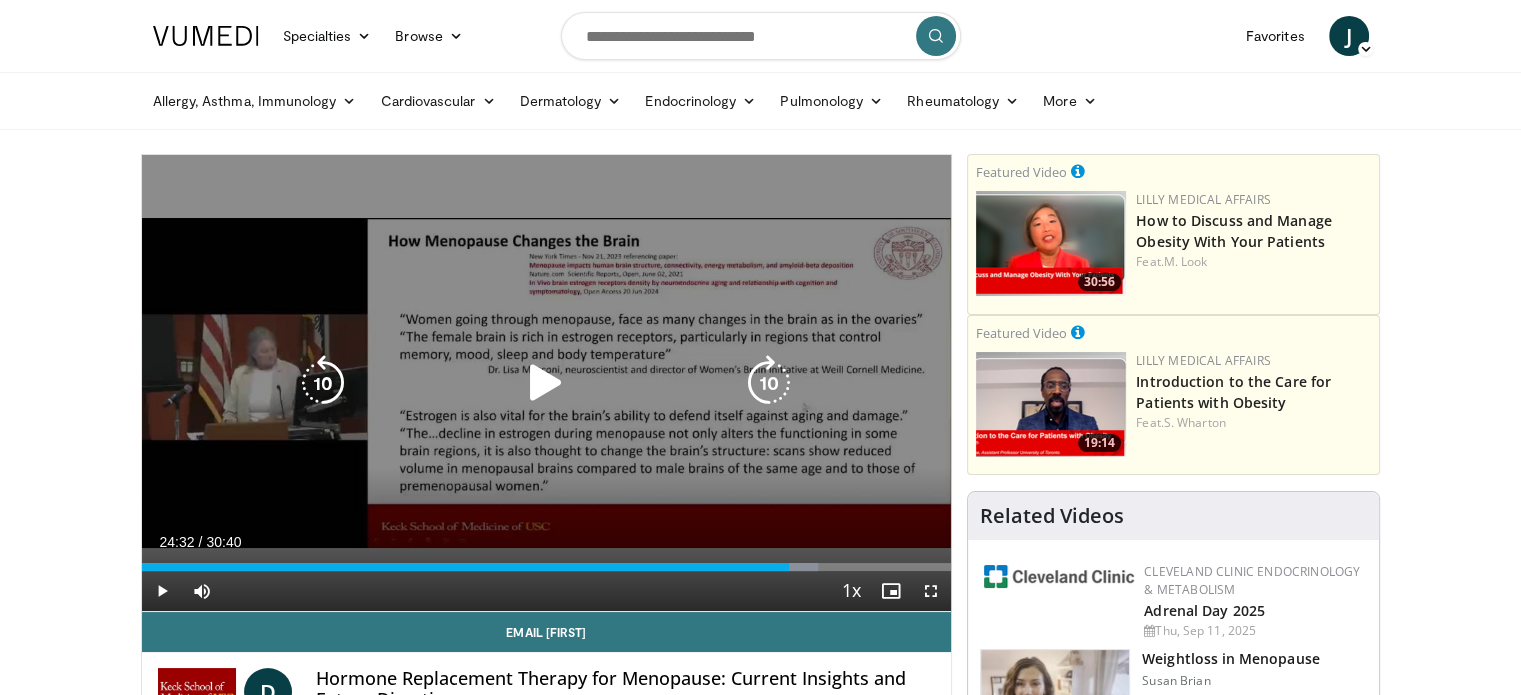 click on "10 seconds
Tap to unmute" at bounding box center (547, 383) 